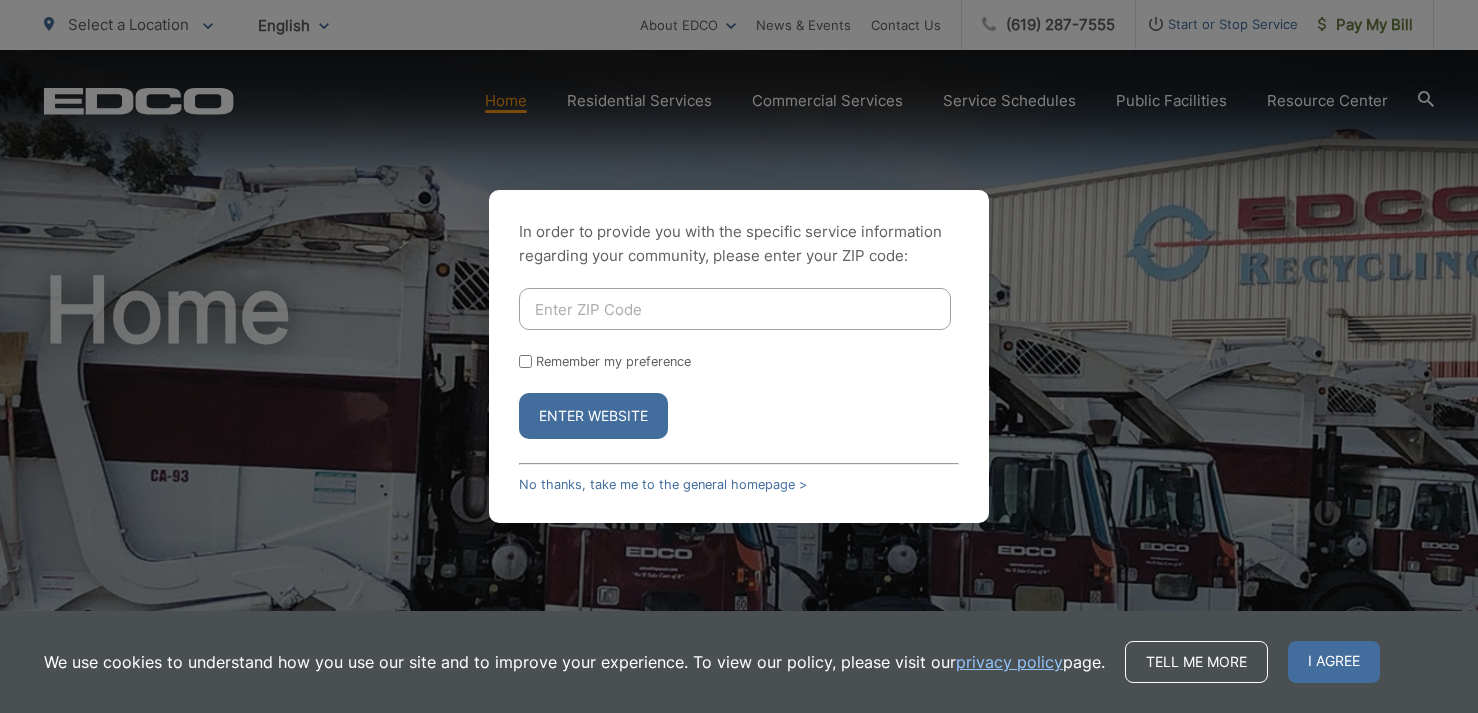 scroll, scrollTop: 0, scrollLeft: 0, axis: both 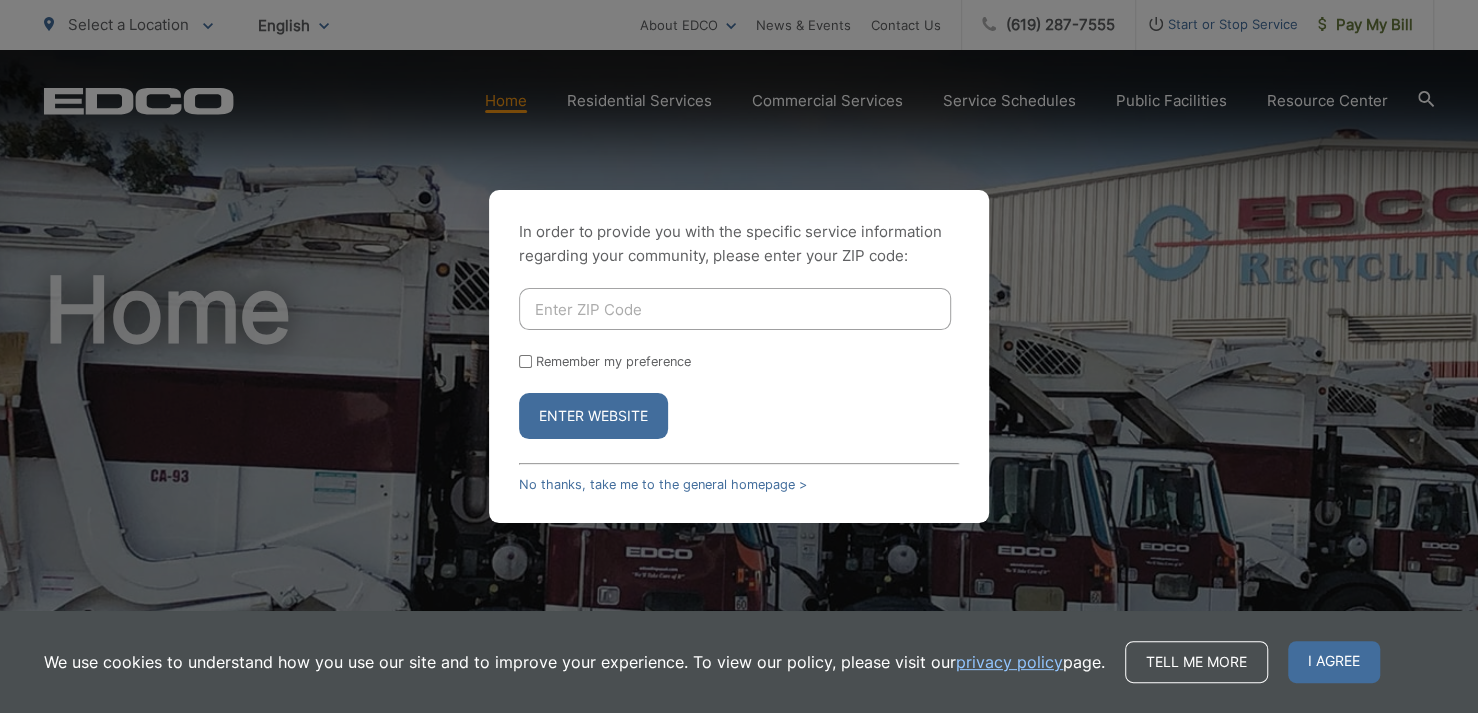 click at bounding box center [735, 309] 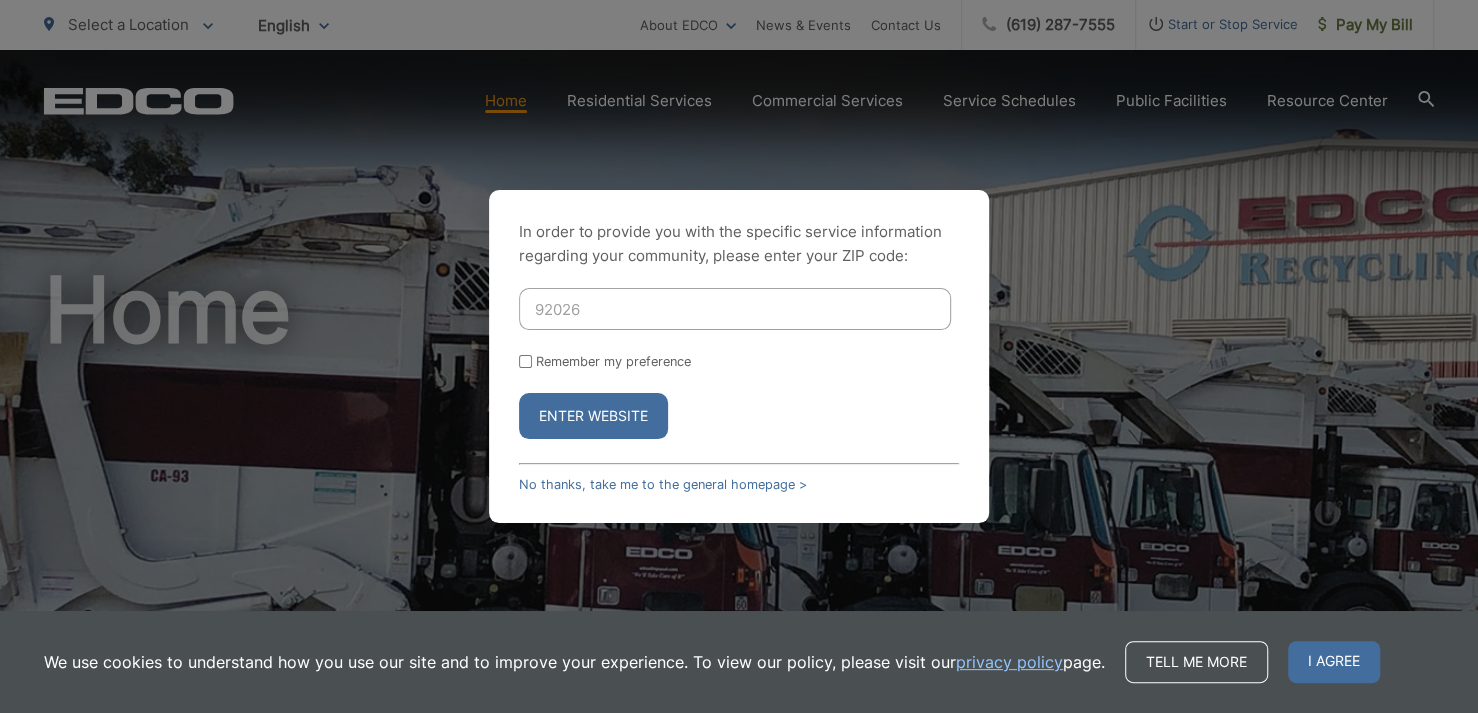 type on "92026" 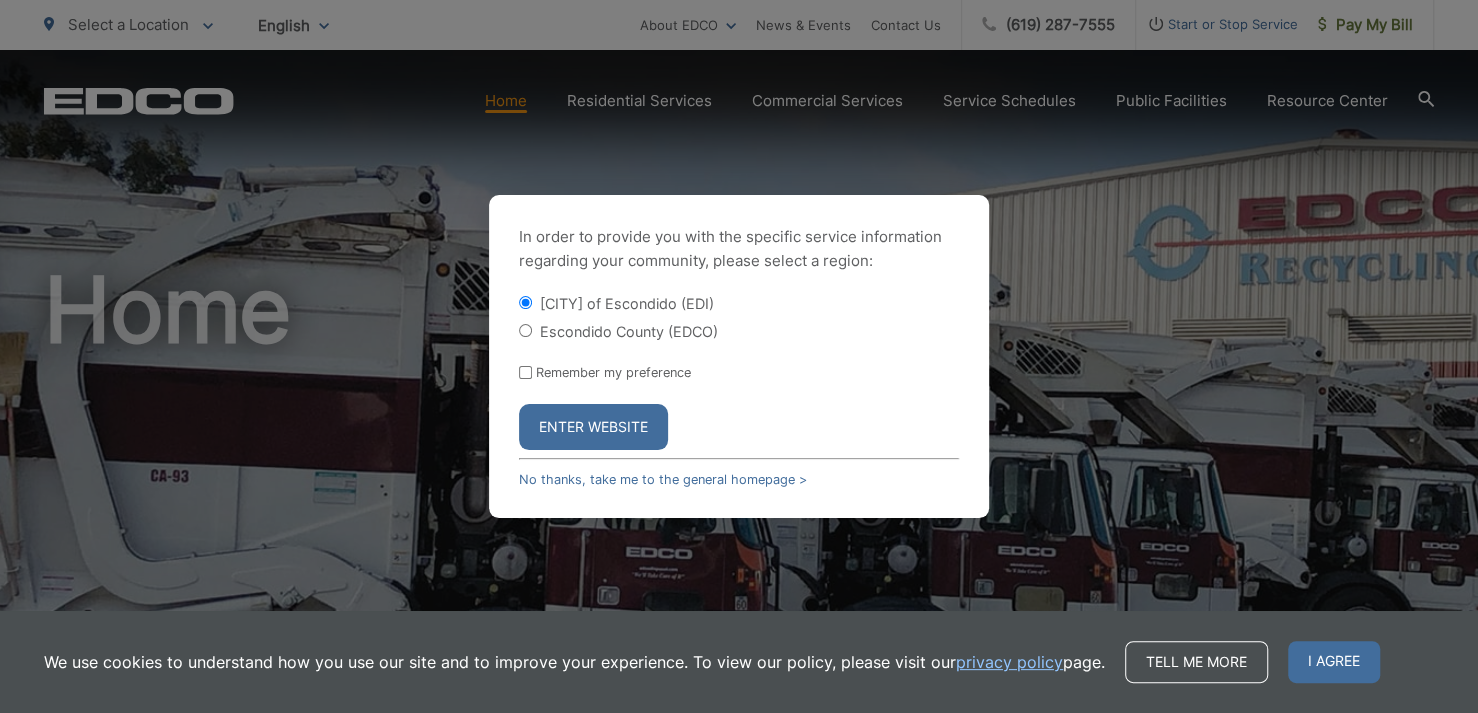 click on "Enter Website" at bounding box center (593, 427) 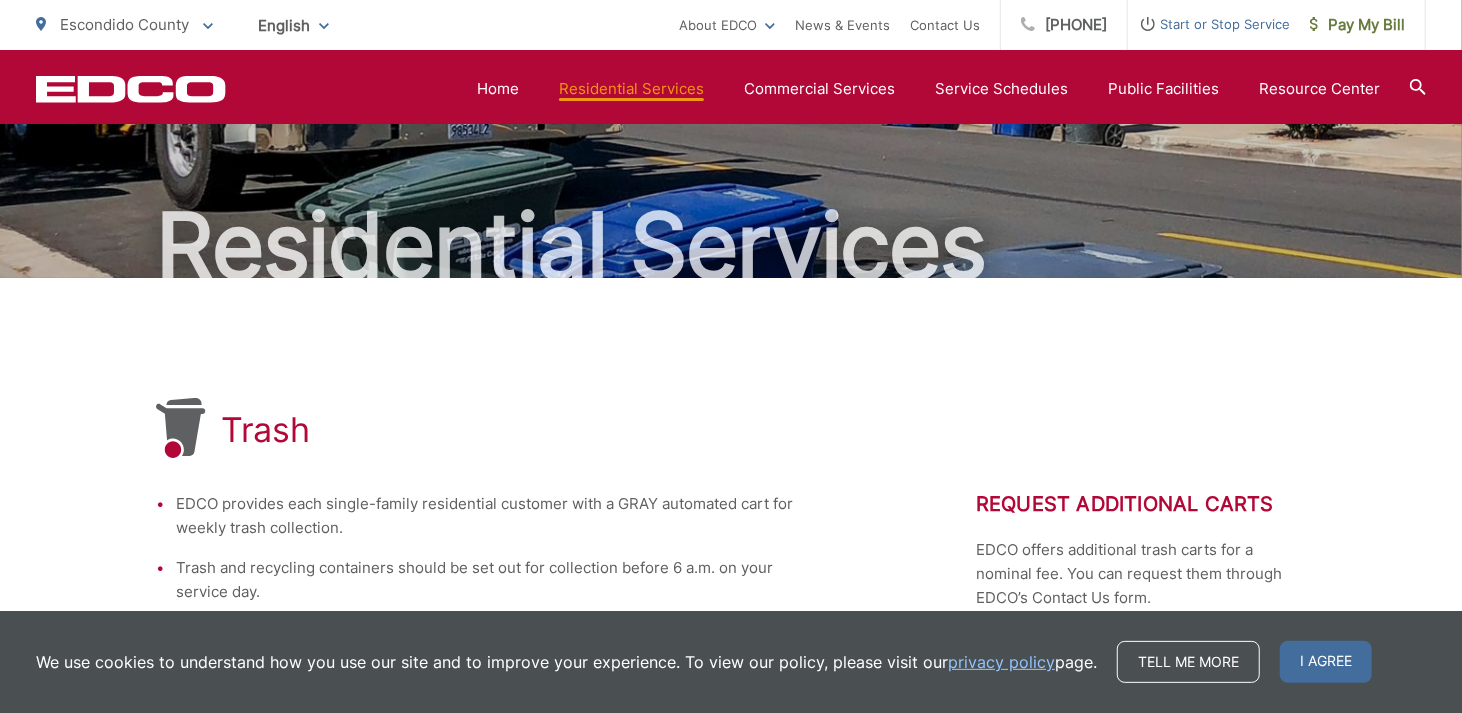 scroll, scrollTop: 0, scrollLeft: 0, axis: both 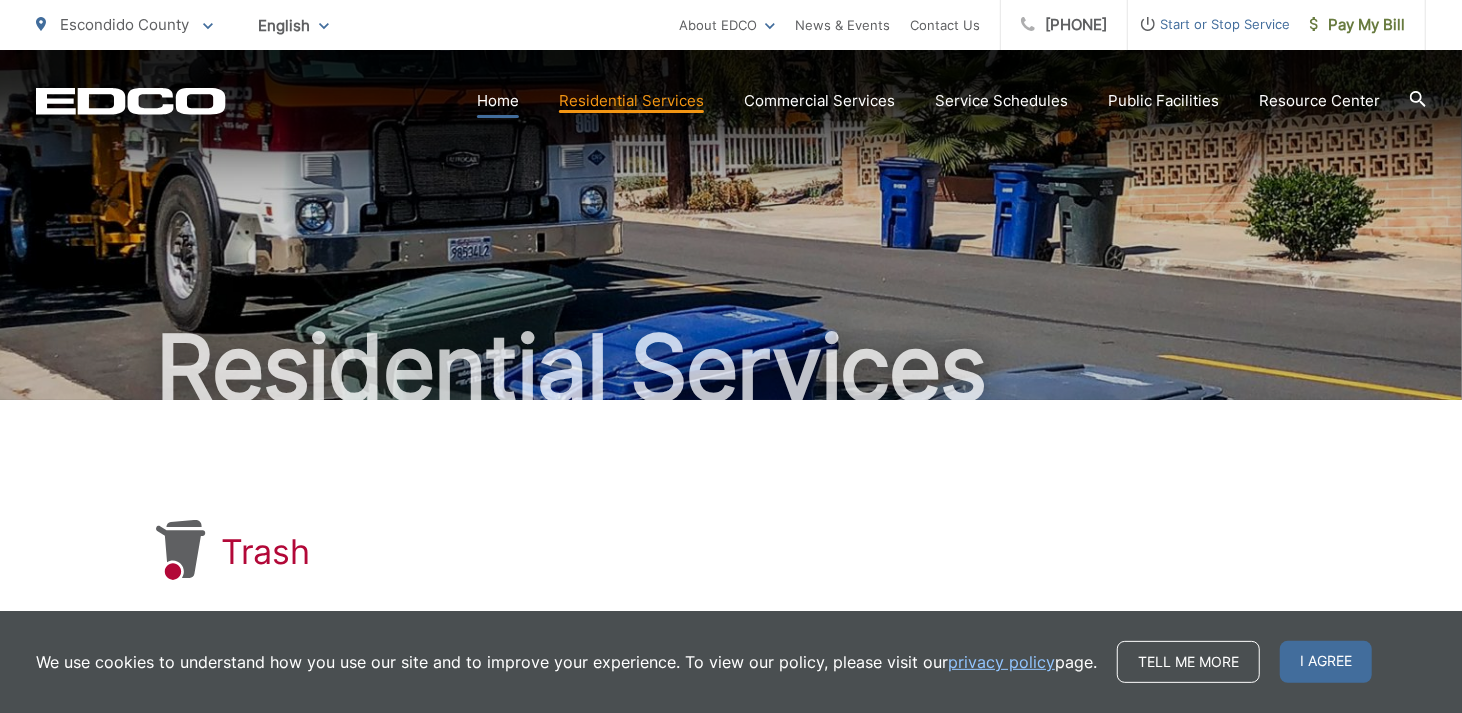 click on "Home" at bounding box center [498, 101] 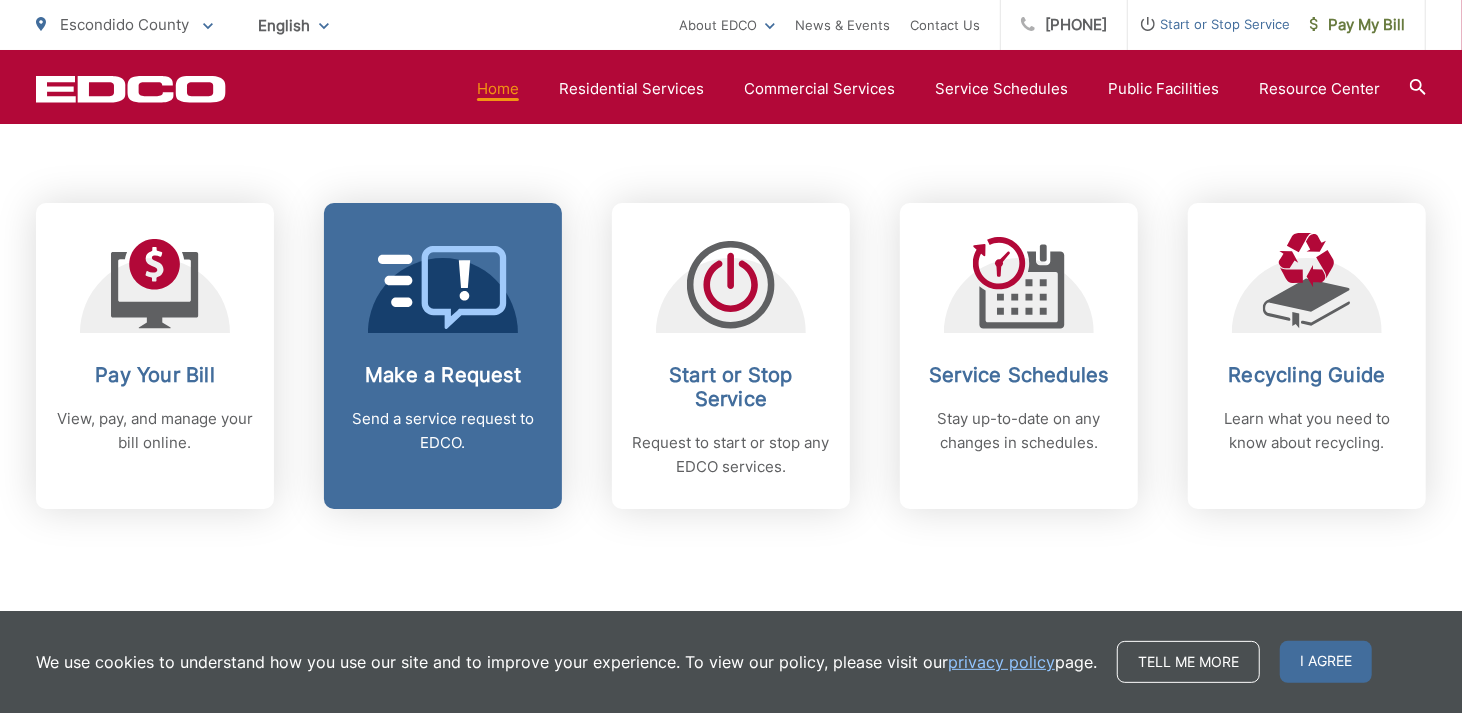 scroll, scrollTop: 800, scrollLeft: 0, axis: vertical 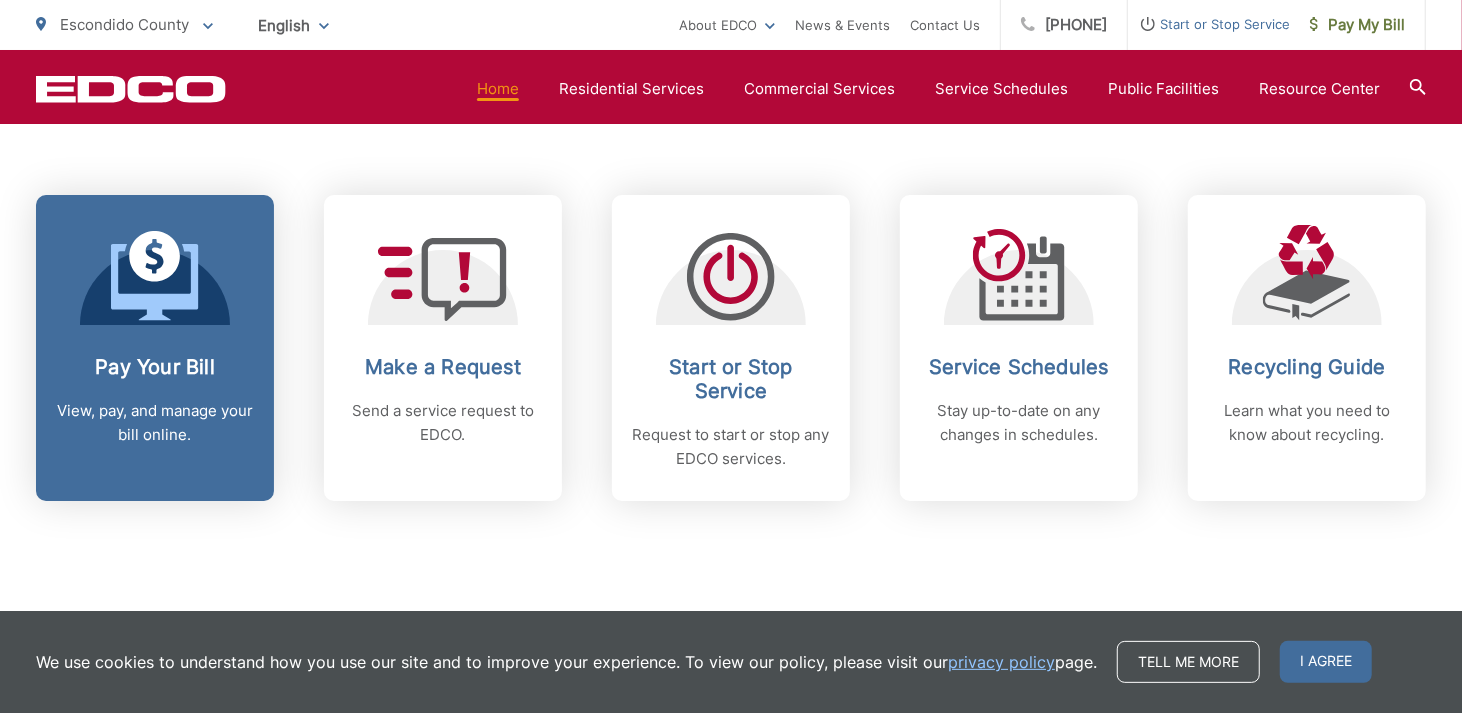 click on "Pay Your Bill" at bounding box center [155, 367] 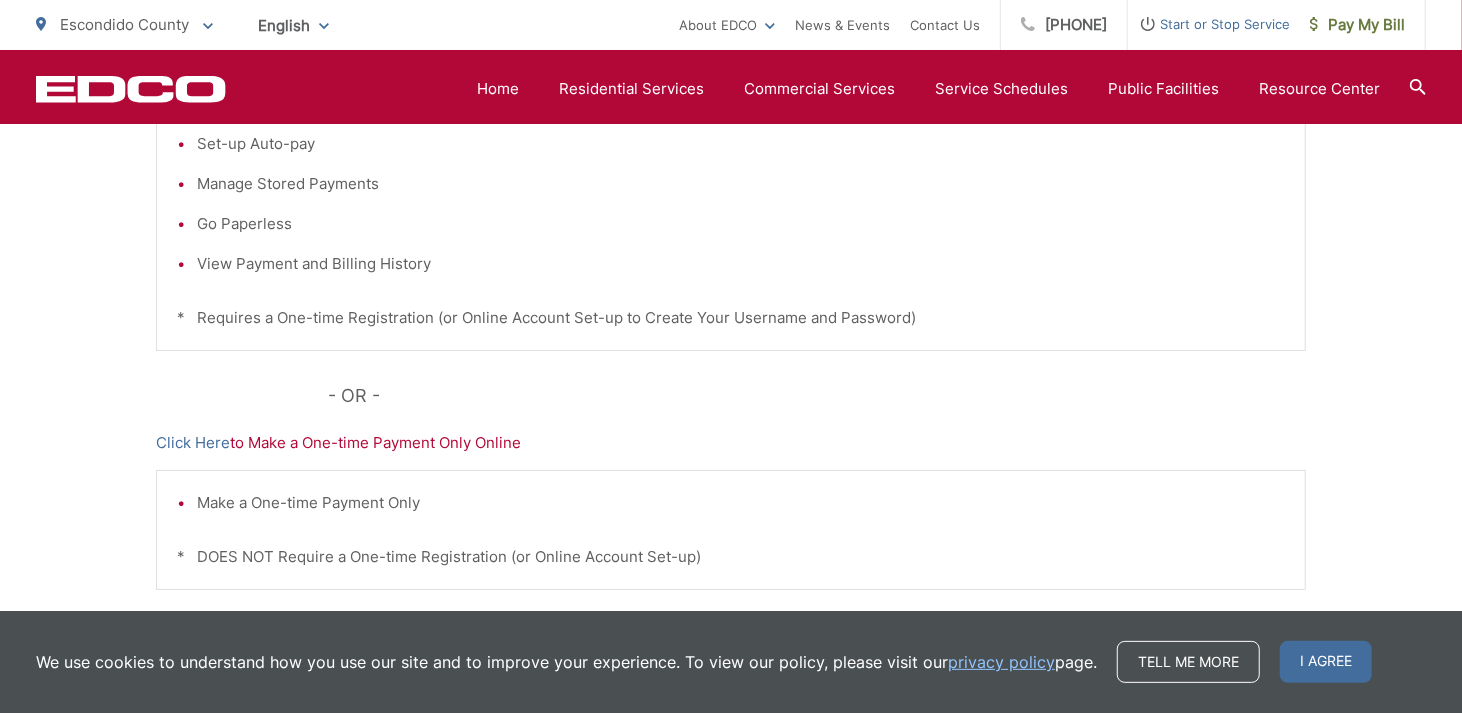 scroll, scrollTop: 707, scrollLeft: 0, axis: vertical 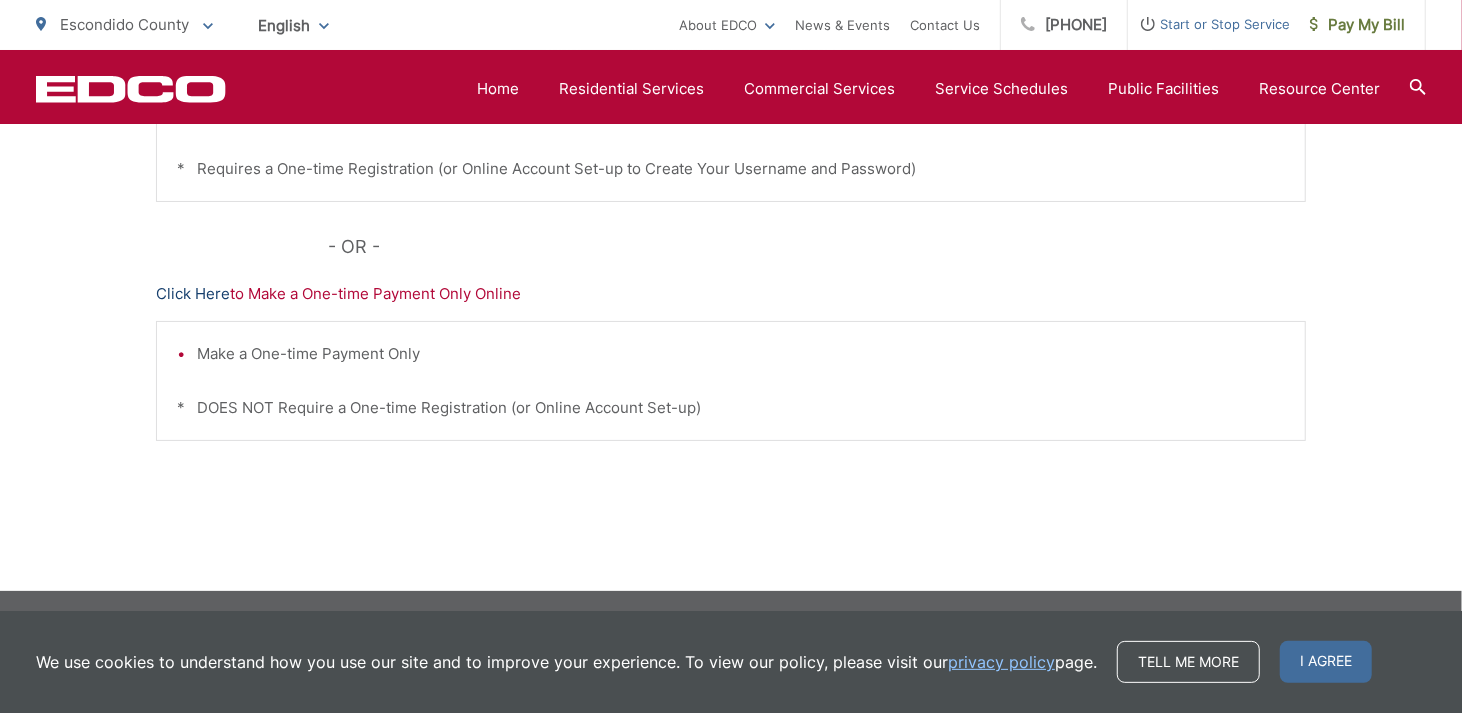 click on "Click Here" at bounding box center (193, 294) 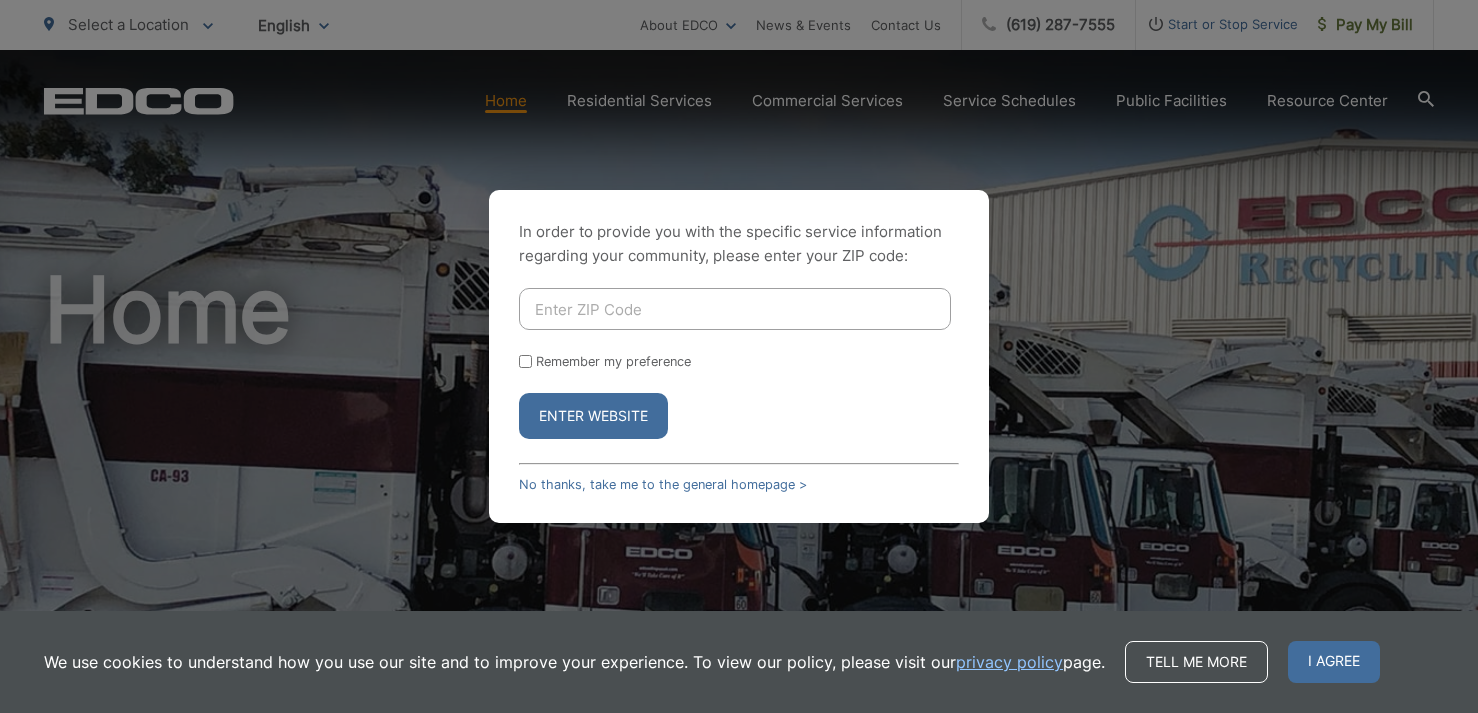 scroll, scrollTop: 0, scrollLeft: 0, axis: both 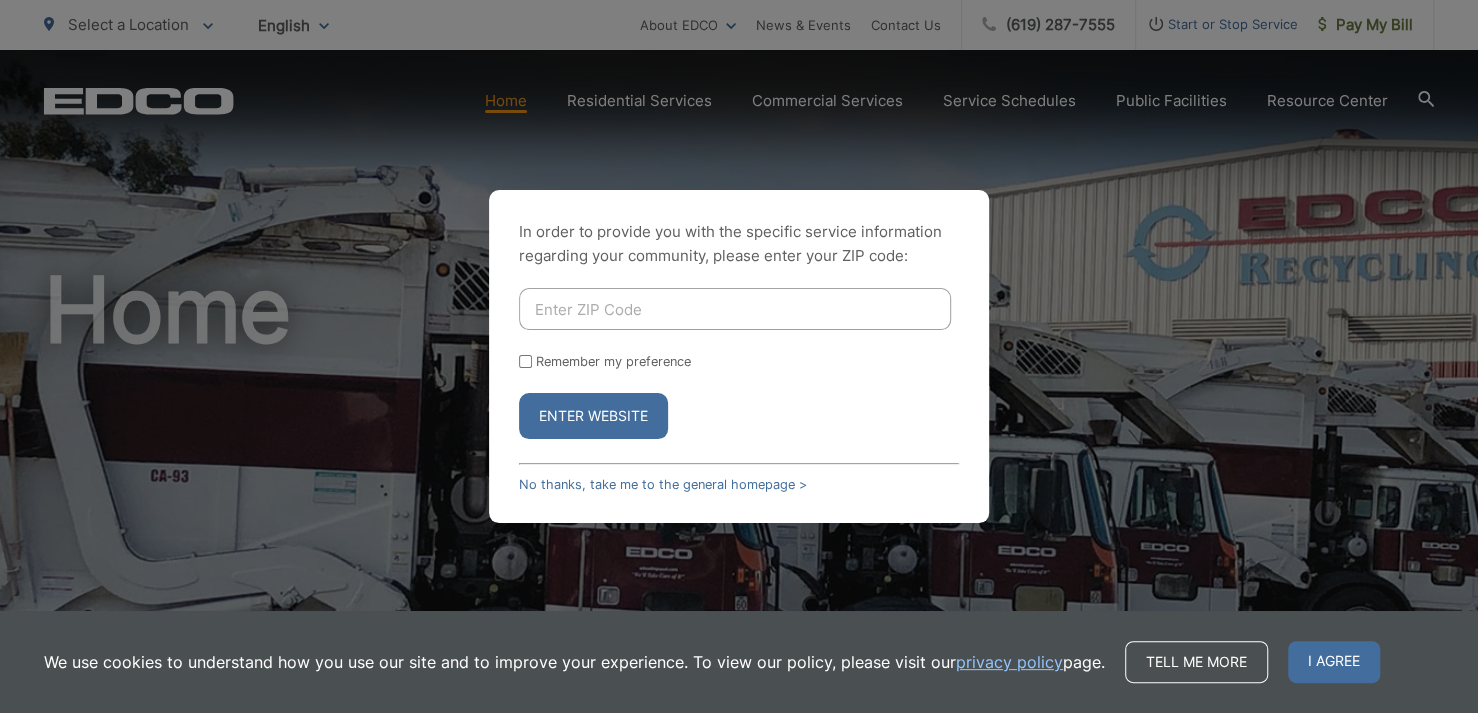 click at bounding box center [735, 309] 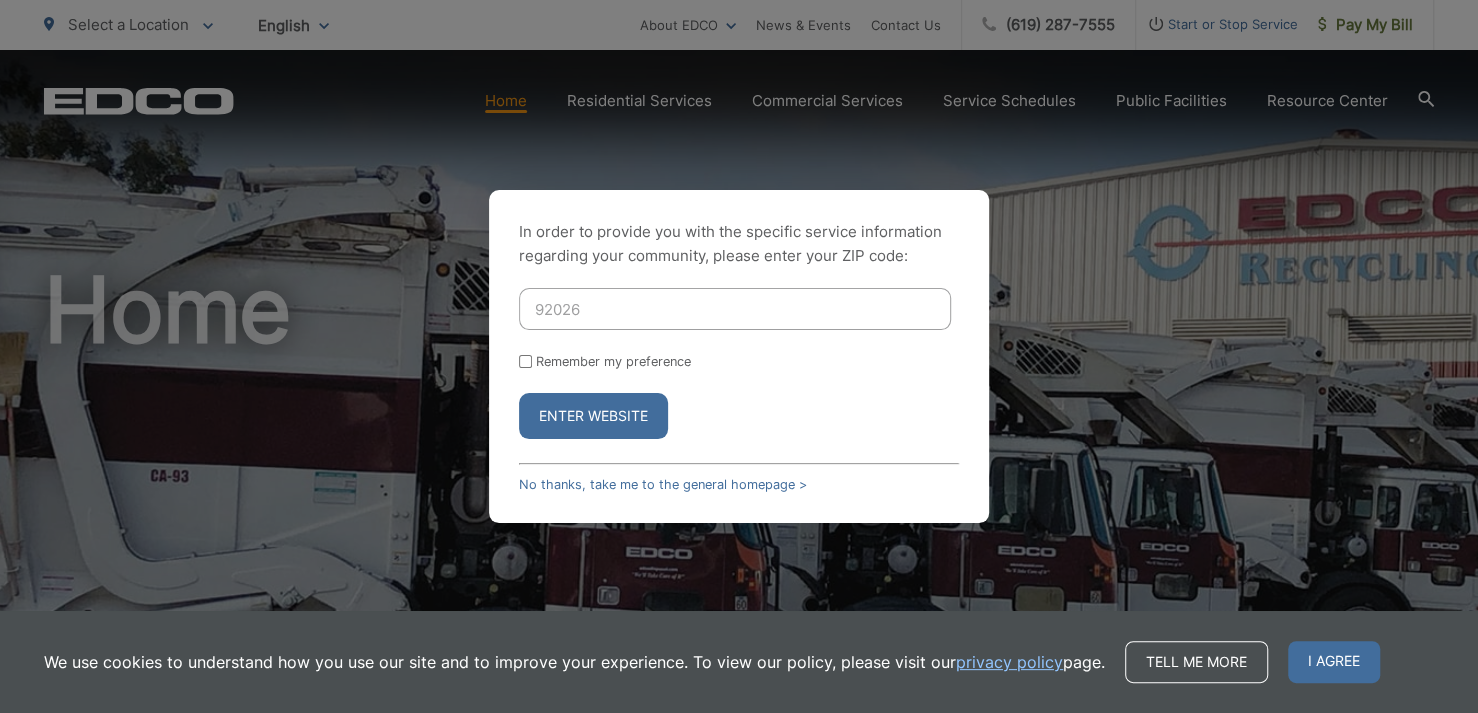 type on "92026" 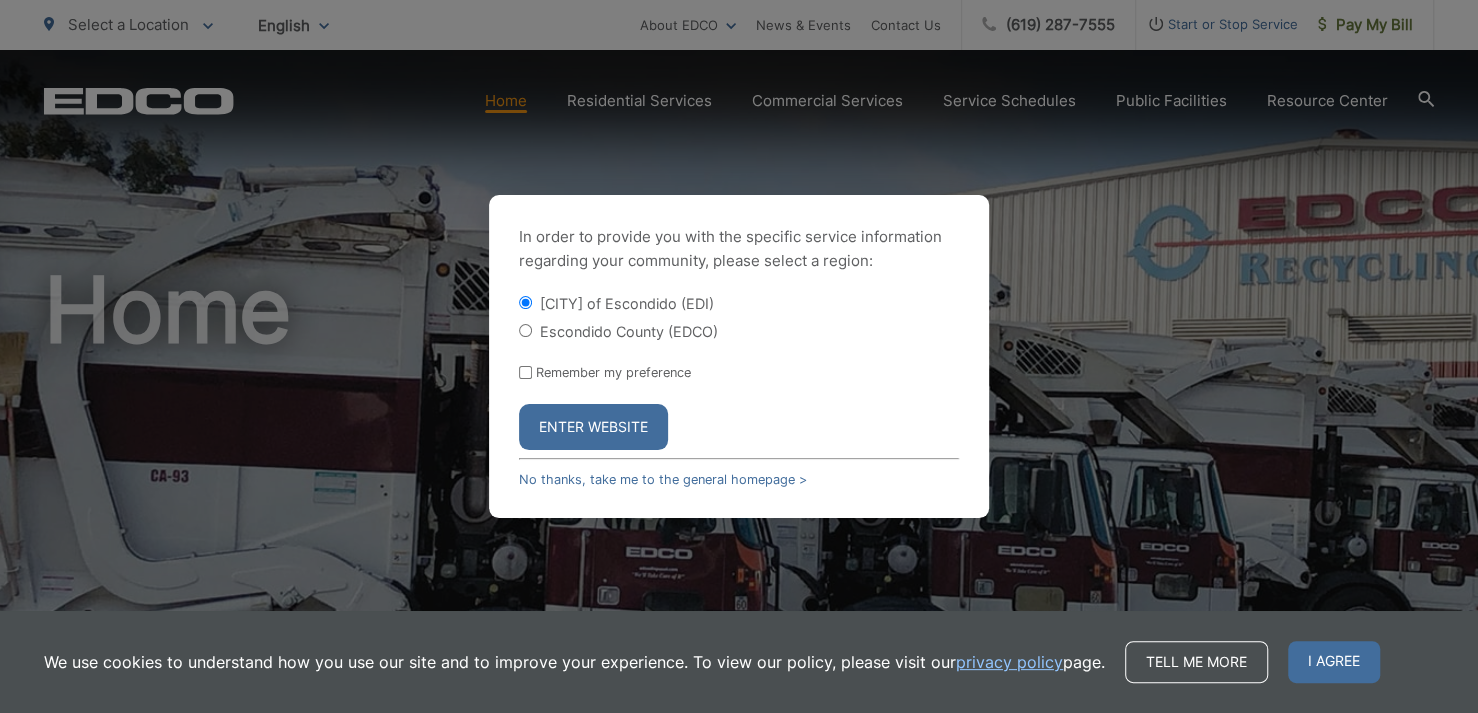 click on "Escondido County (EDCO)" at bounding box center [525, 330] 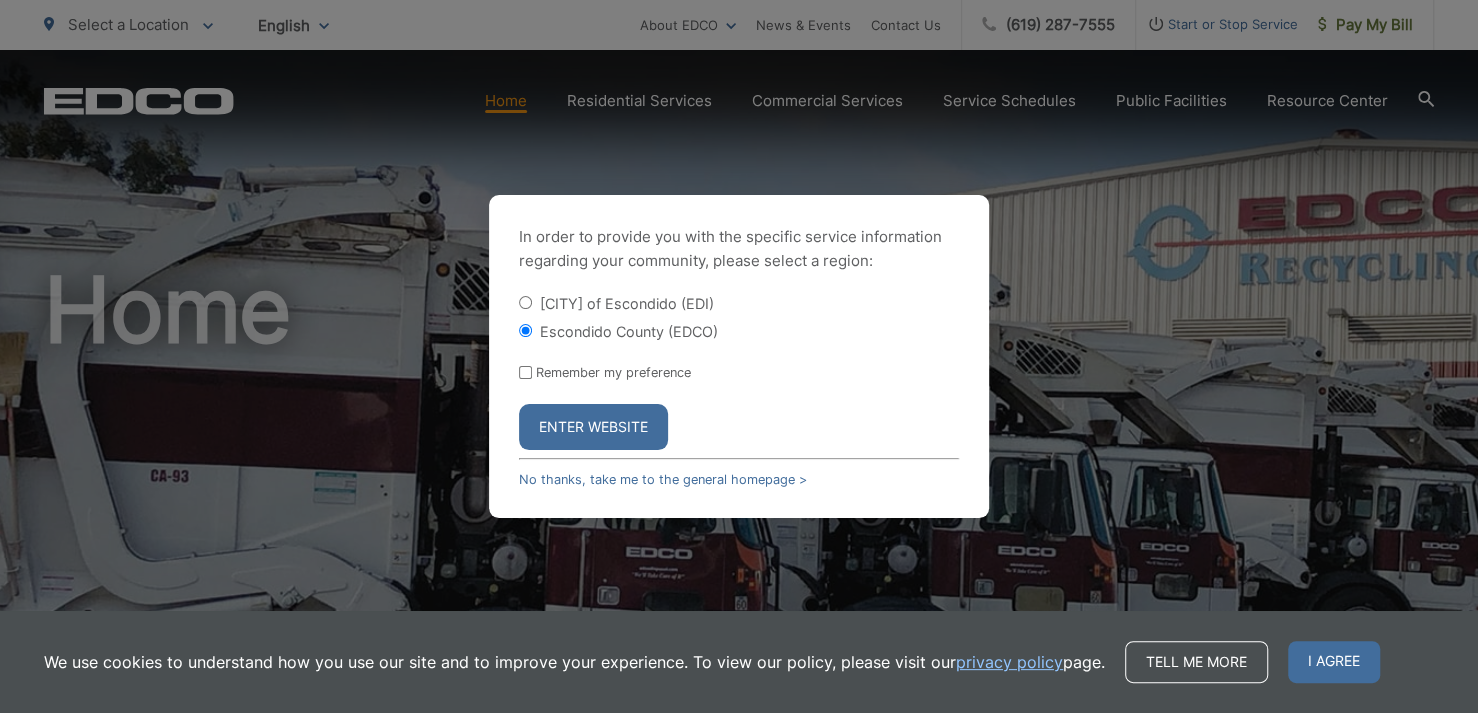 click on "Enter Website" at bounding box center (593, 427) 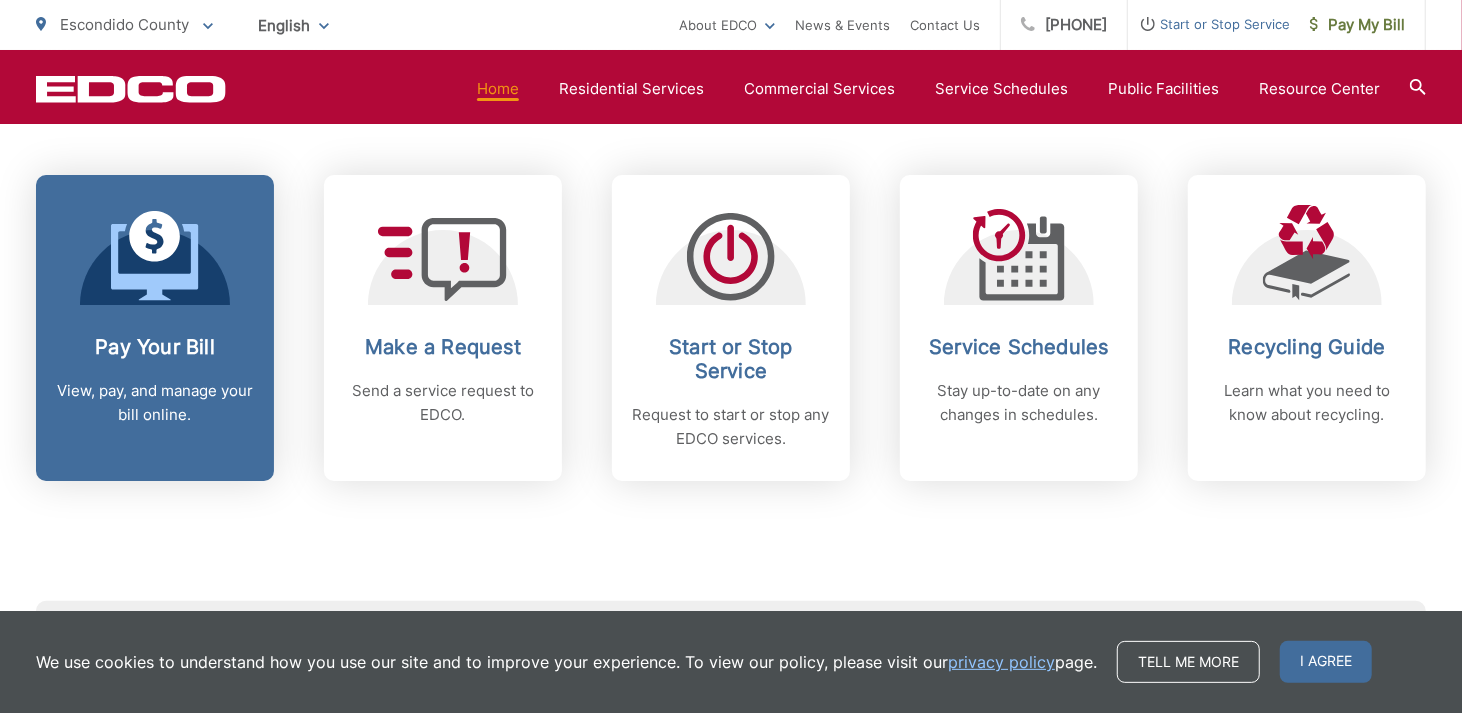 scroll, scrollTop: 800, scrollLeft: 0, axis: vertical 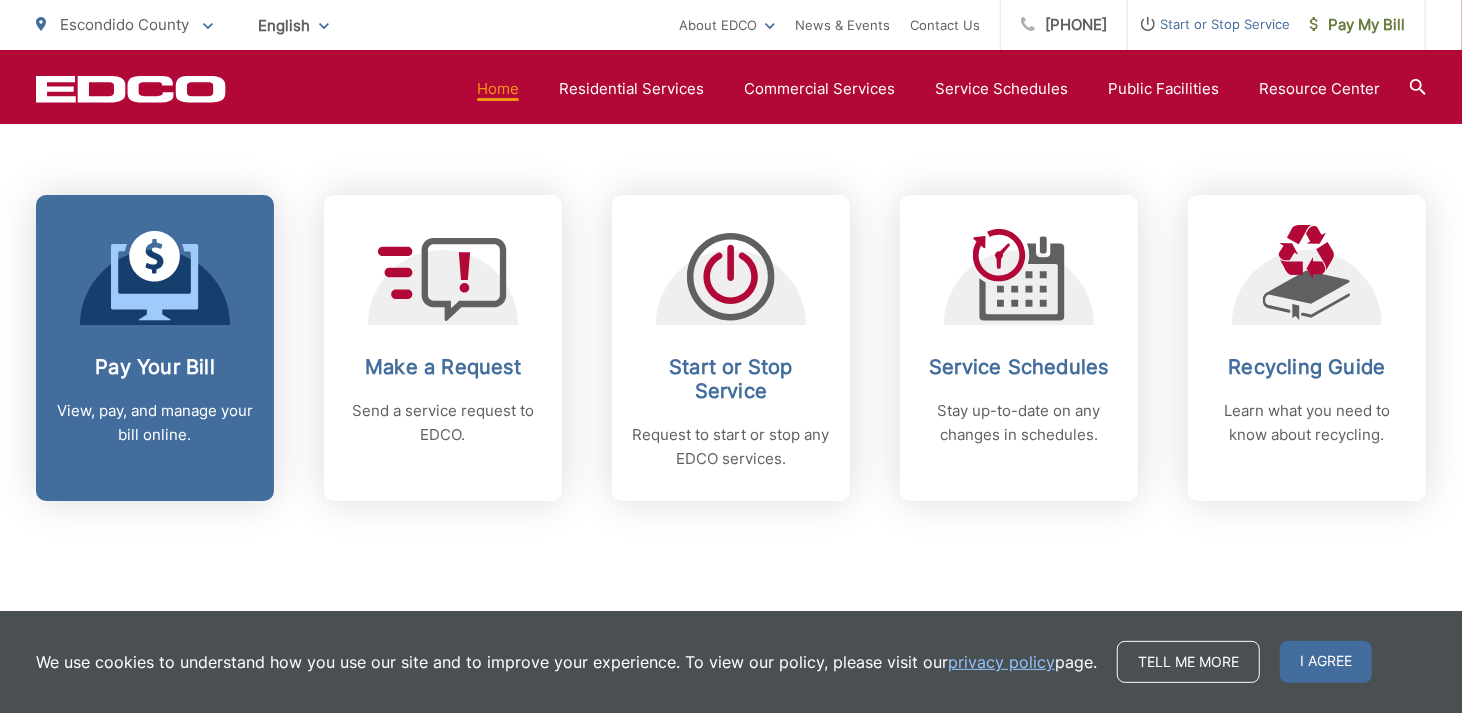 click on "View, pay, and manage your bill online." at bounding box center (155, 423) 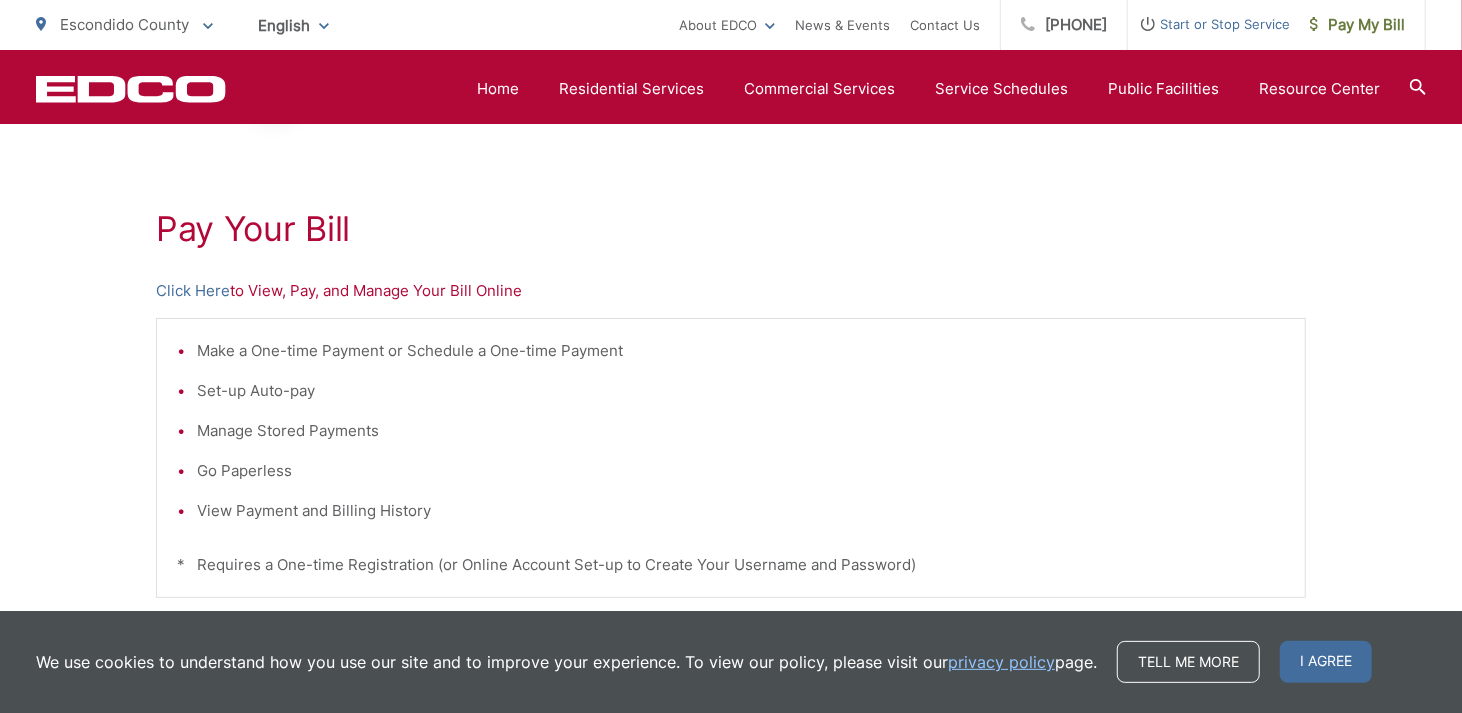 scroll, scrollTop: 200, scrollLeft: 0, axis: vertical 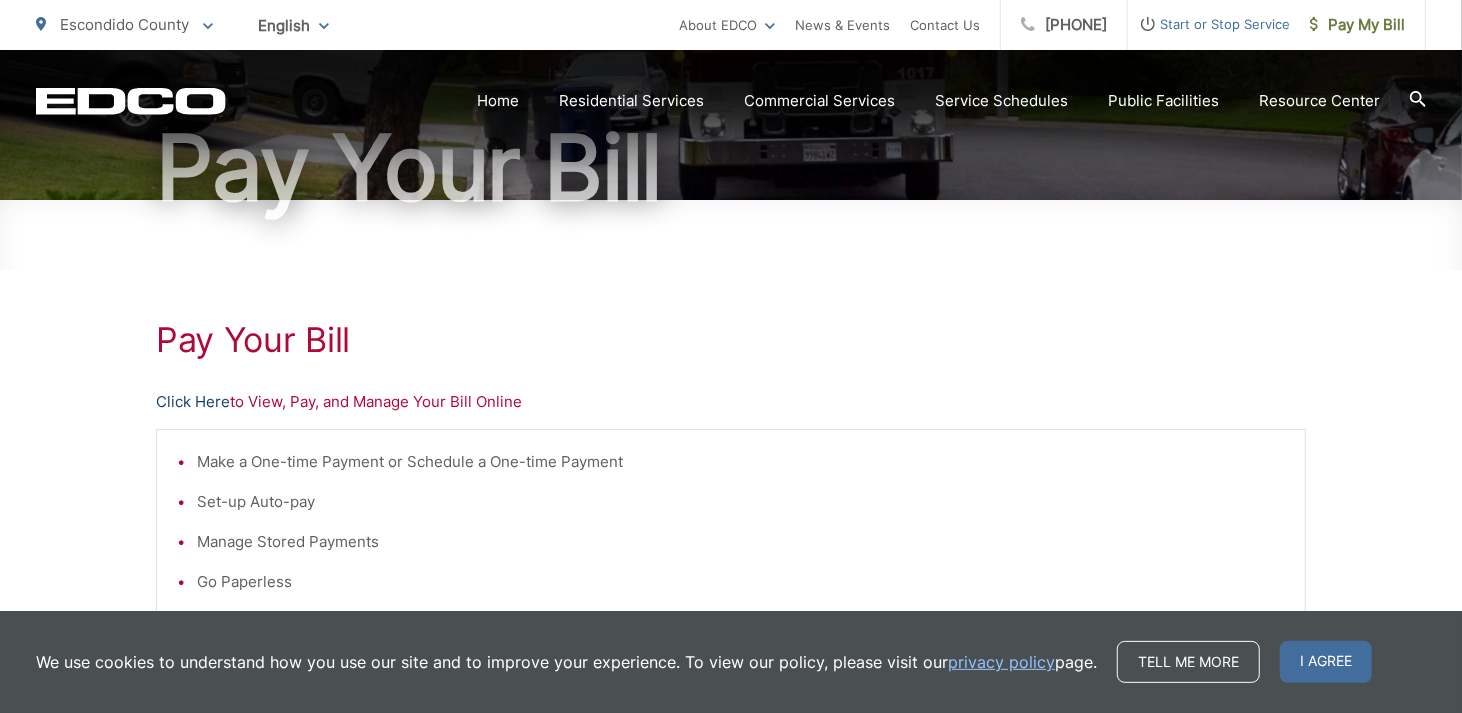 click on "Click Here" at bounding box center [193, 402] 